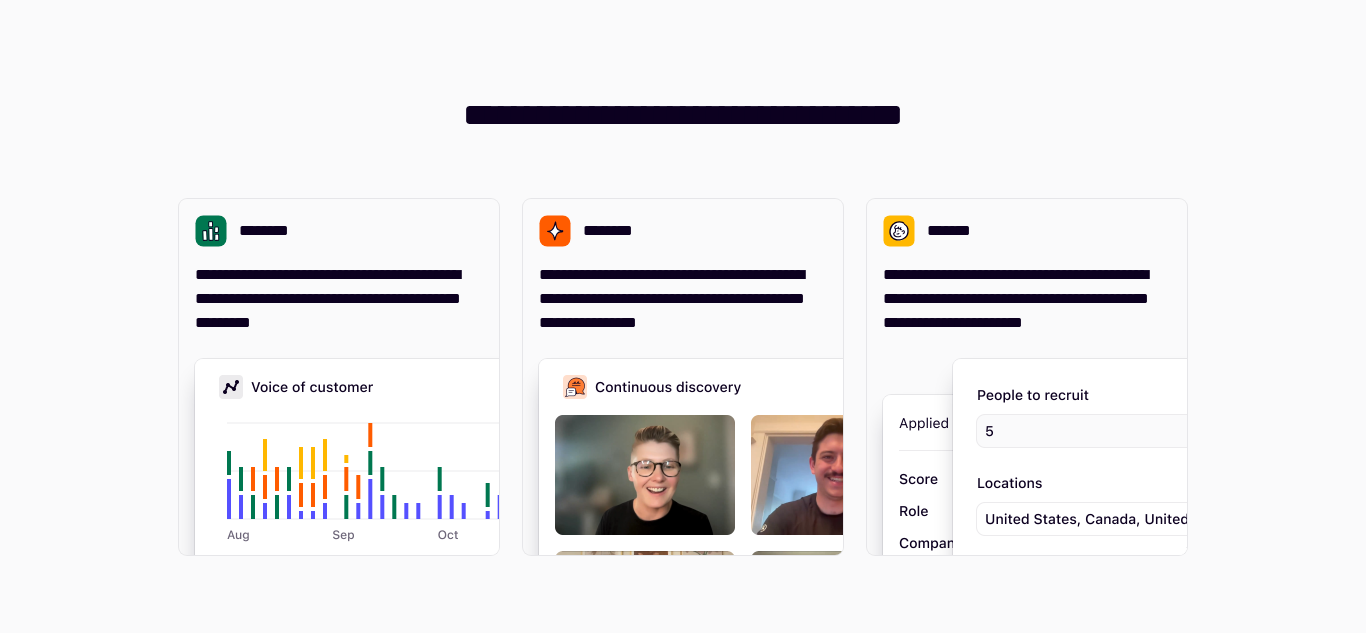 scroll, scrollTop: 0, scrollLeft: 0, axis: both 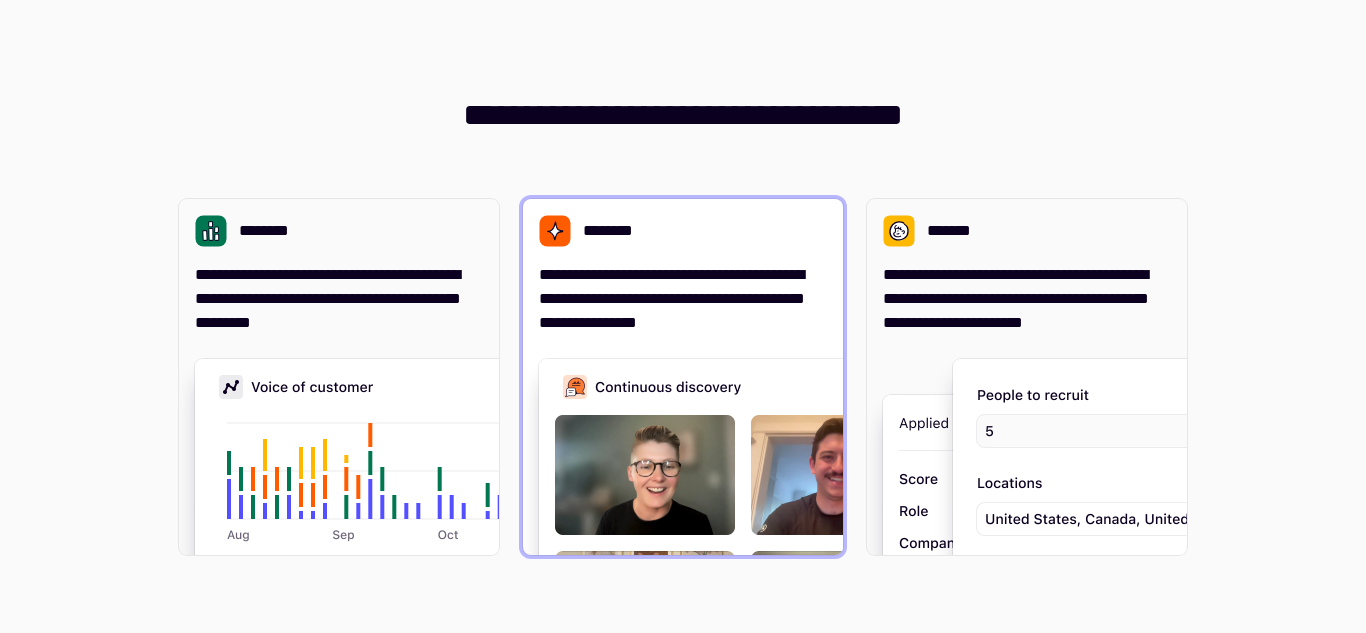 click at bounding box center [839, 559] 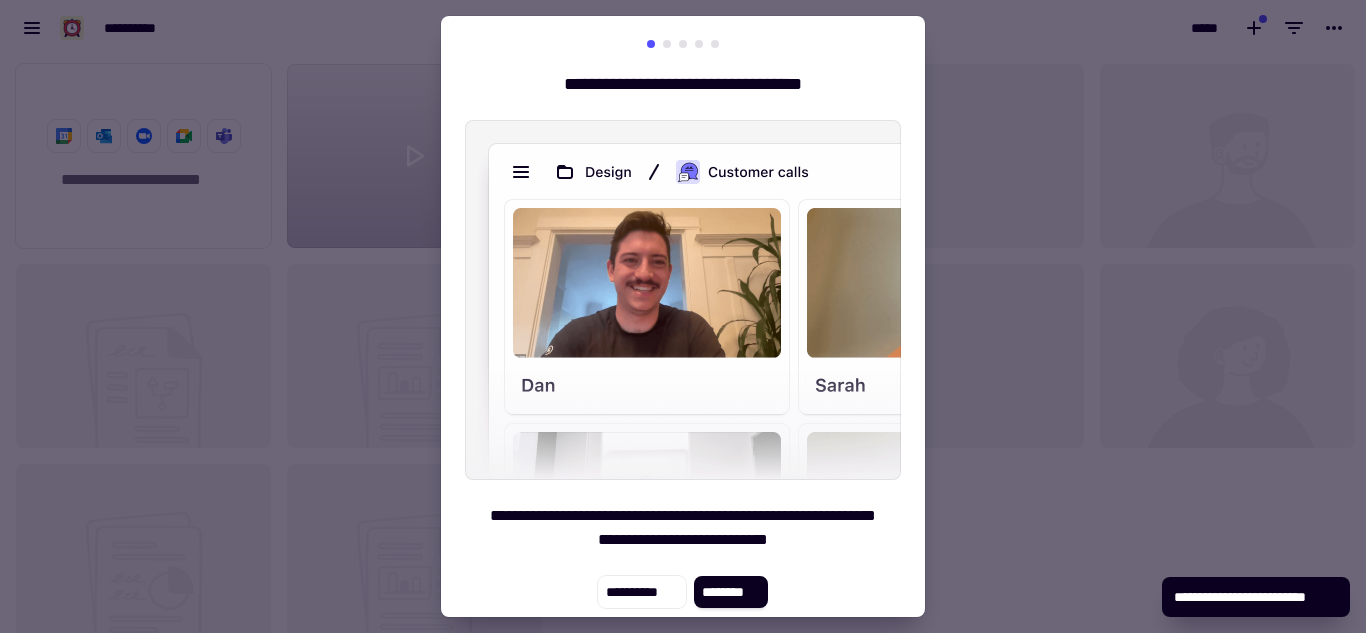 scroll, scrollTop: 18, scrollLeft: 18, axis: both 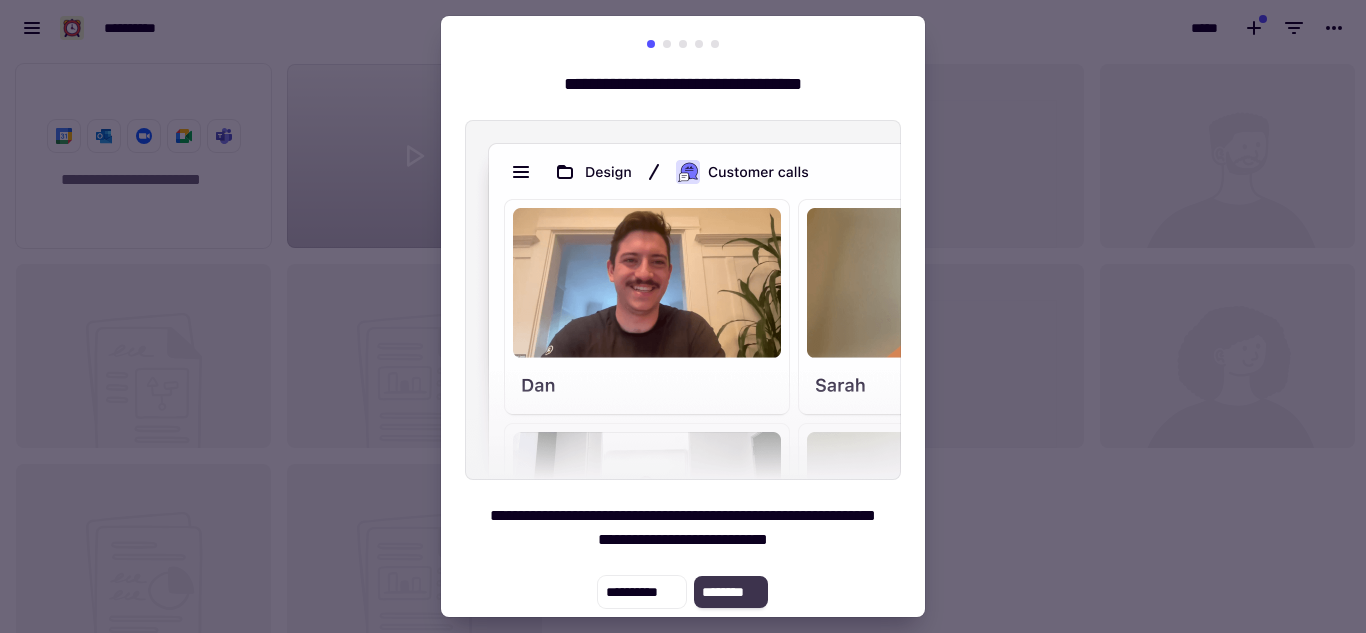 click on "********" 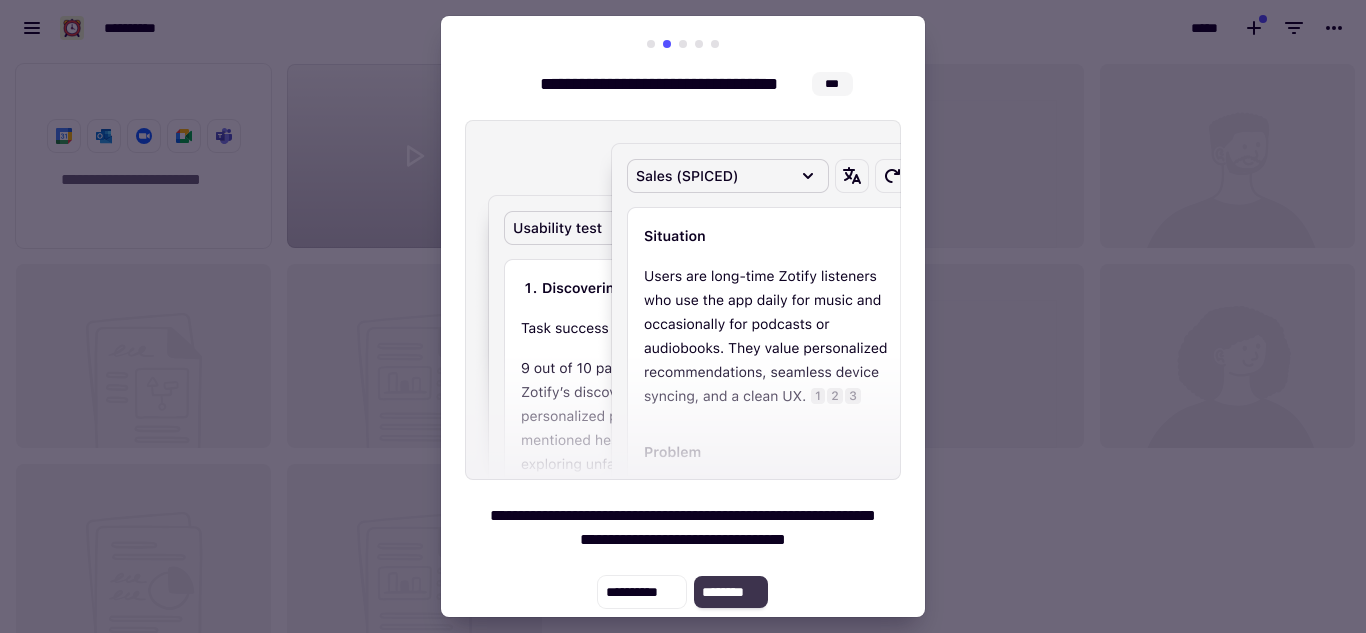 click on "********" 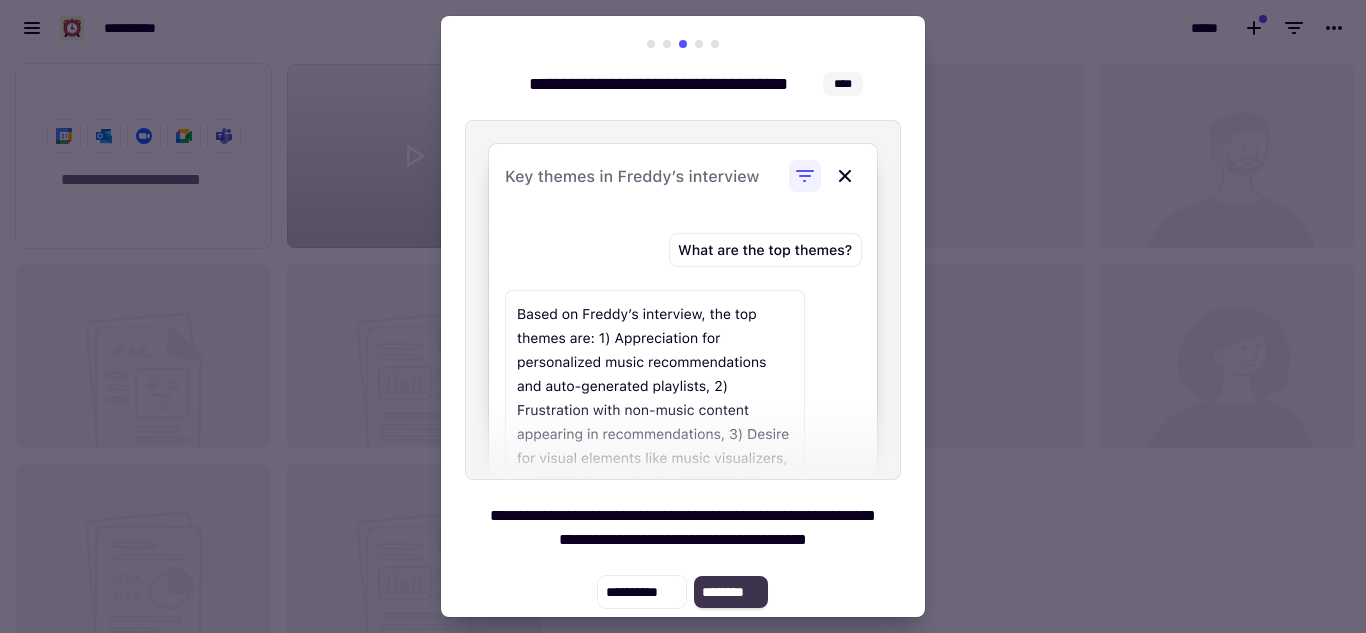 click on "********" 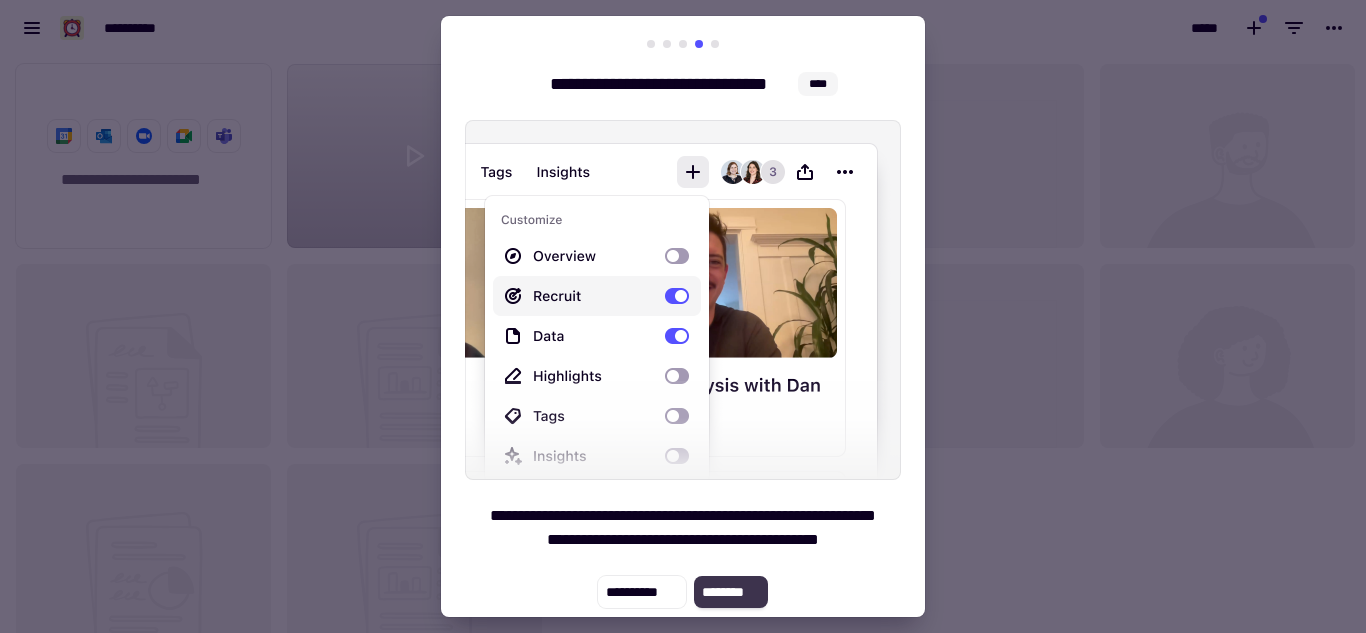 click on "********" 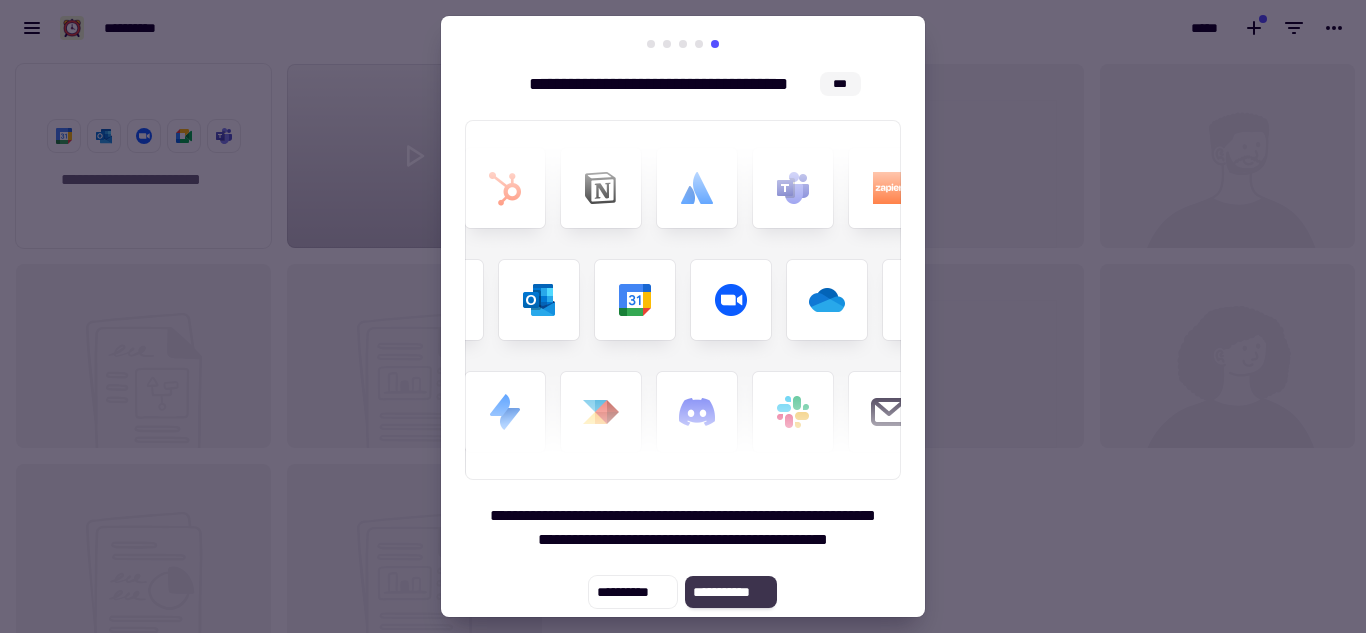 click on "**********" 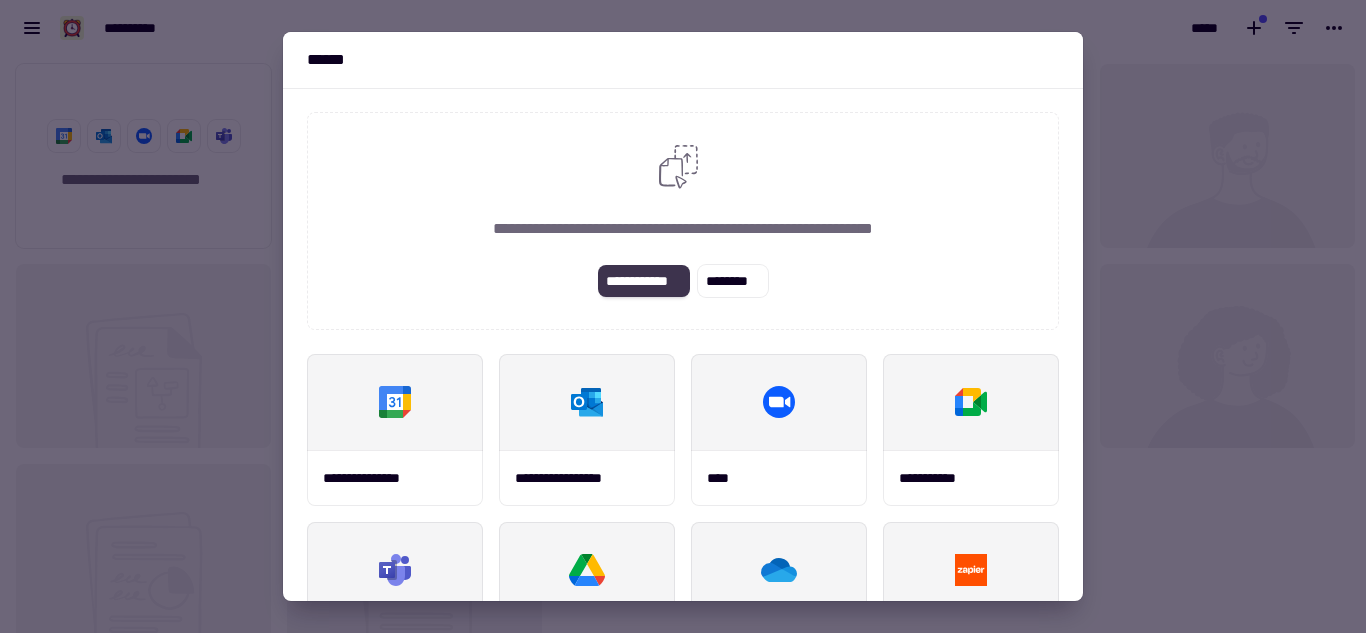 click on "**********" 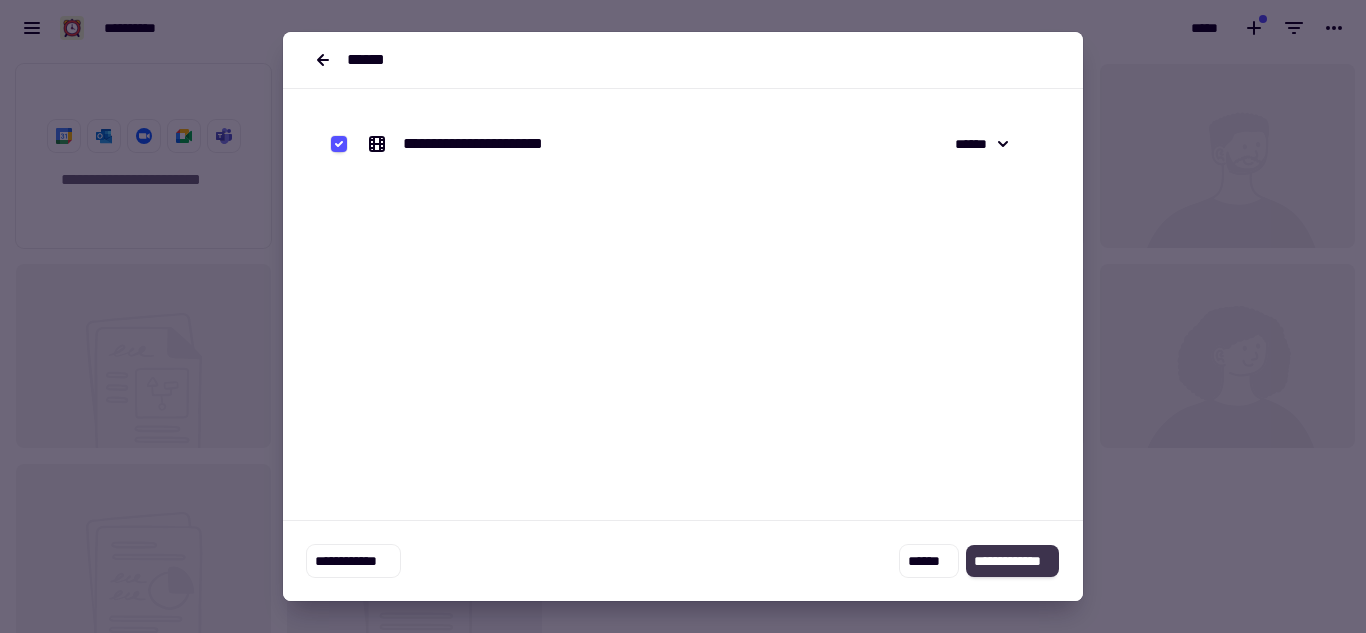 click on "**********" 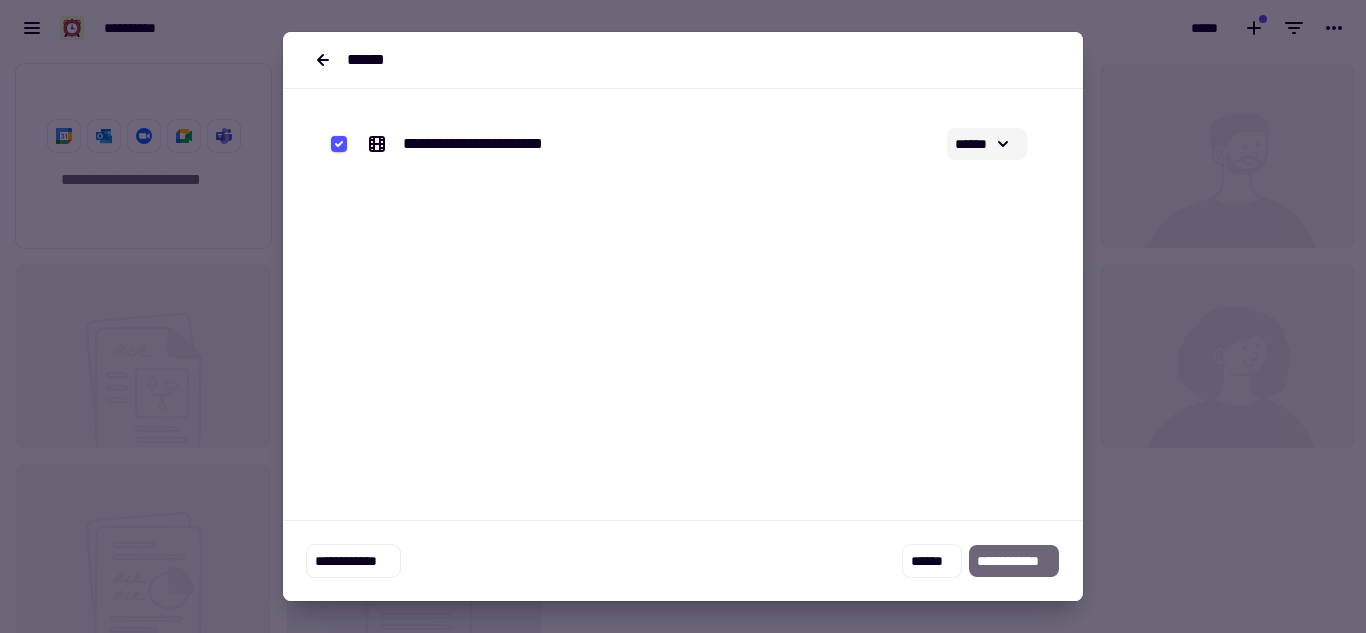 click 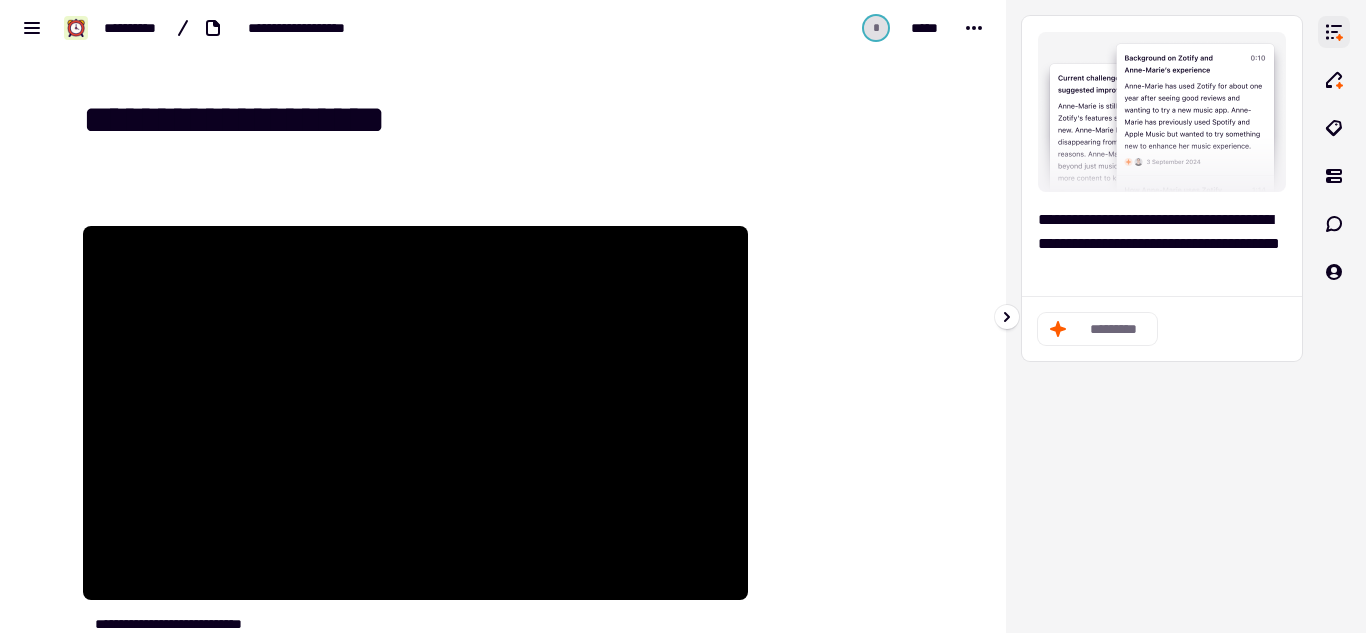click 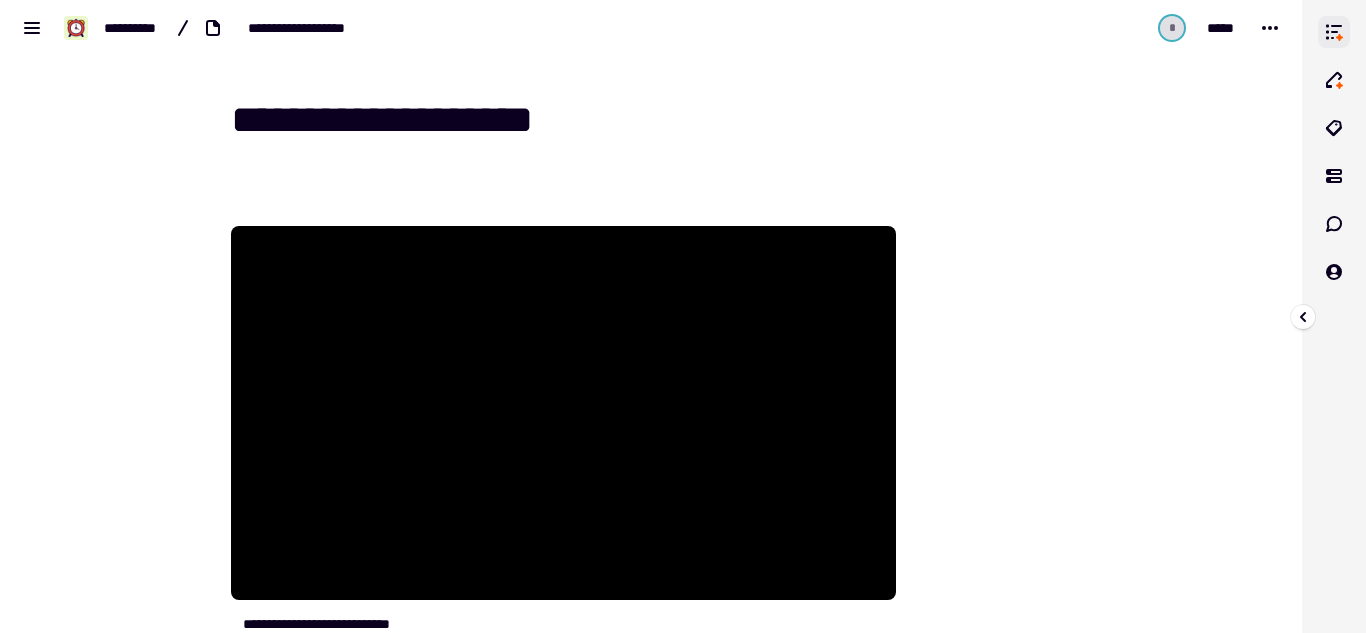 click 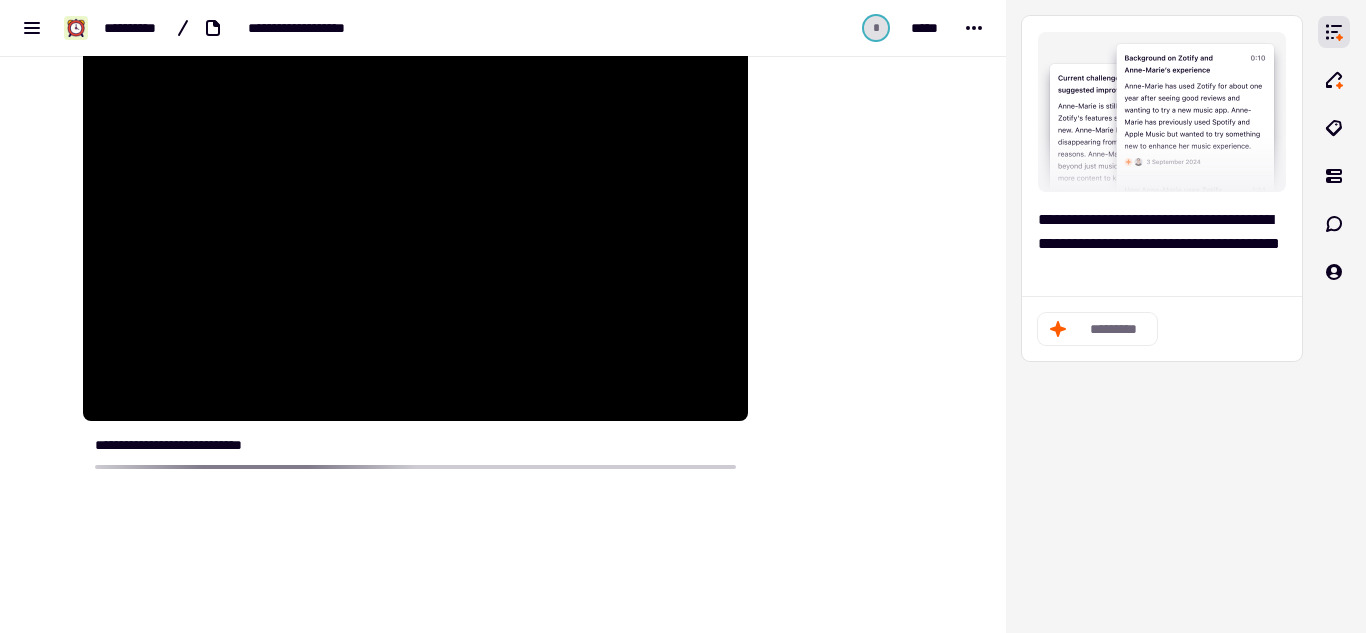 scroll, scrollTop: 230, scrollLeft: 0, axis: vertical 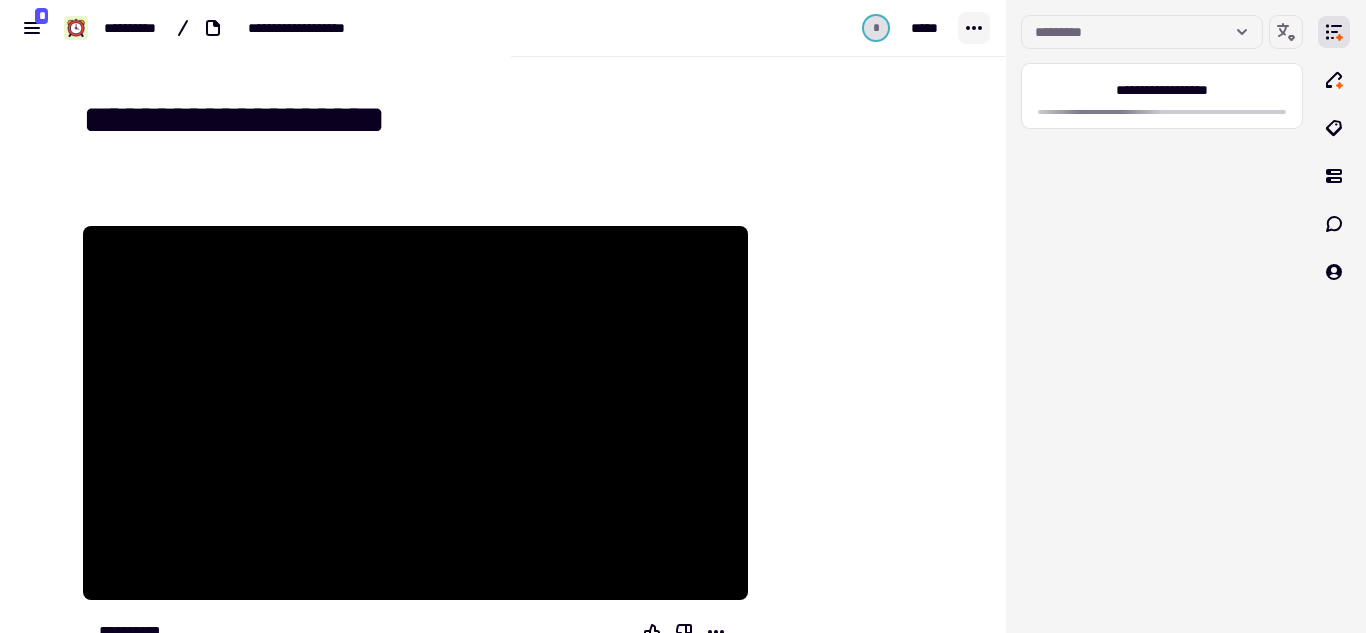 click 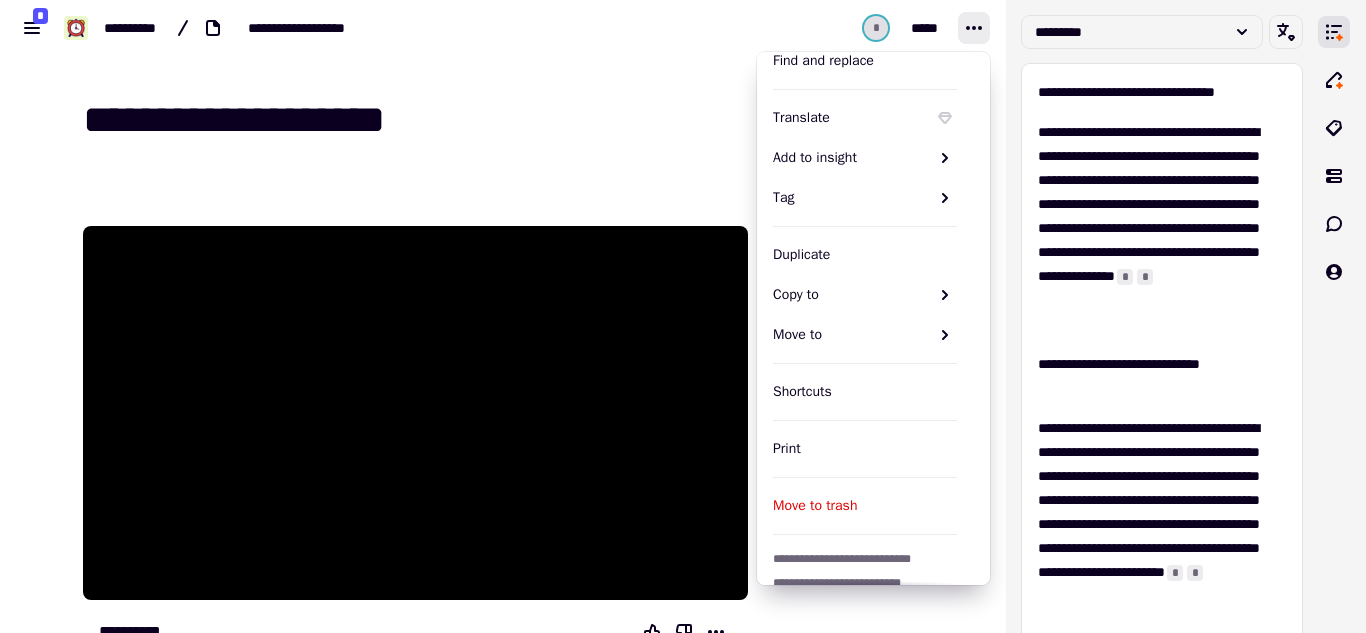 scroll, scrollTop: 166, scrollLeft: 0, axis: vertical 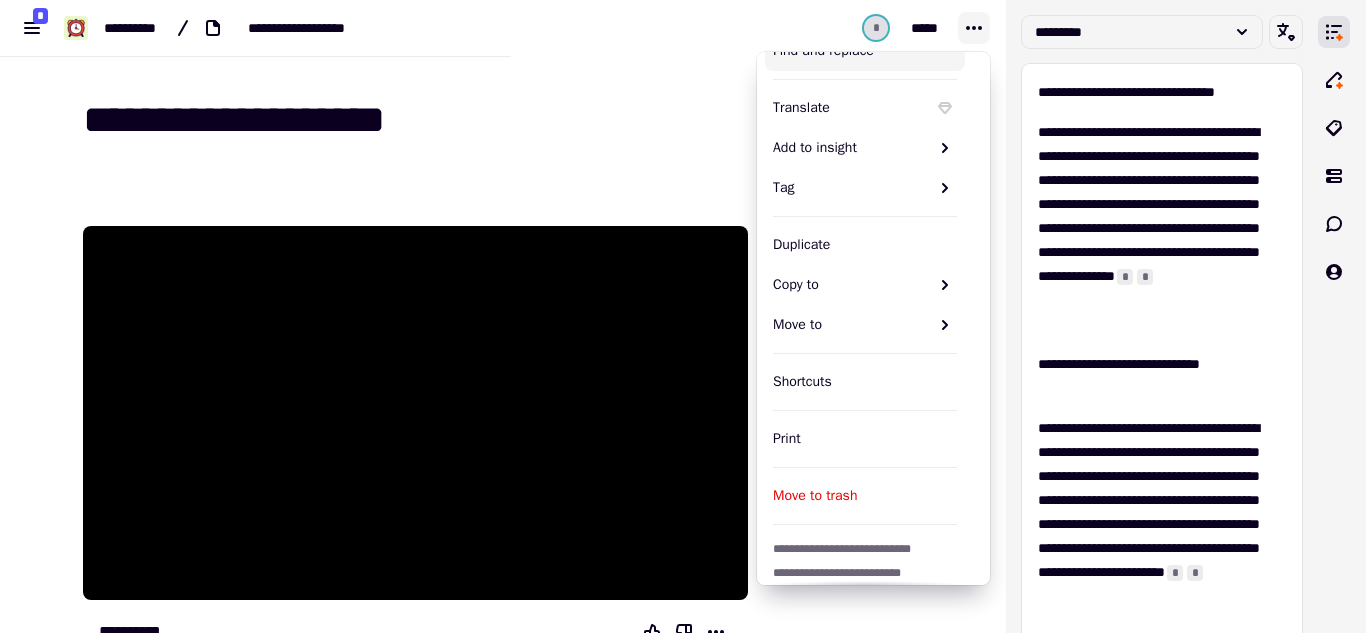 click 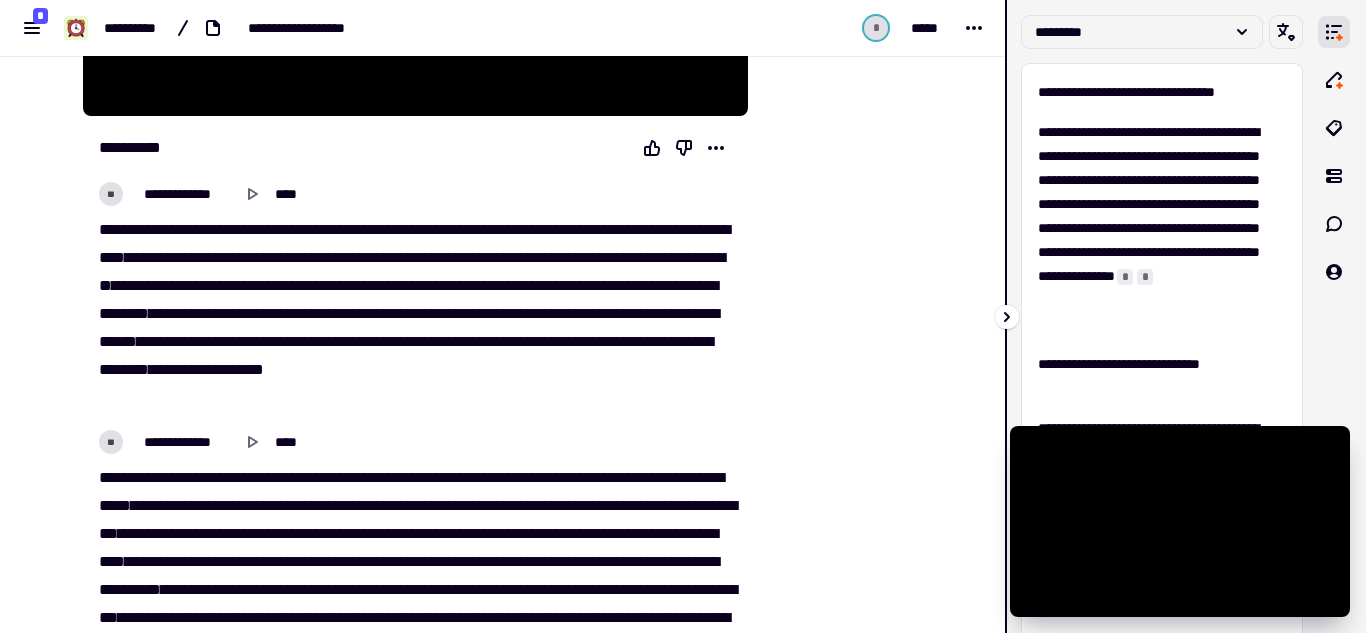 scroll, scrollTop: 530, scrollLeft: 0, axis: vertical 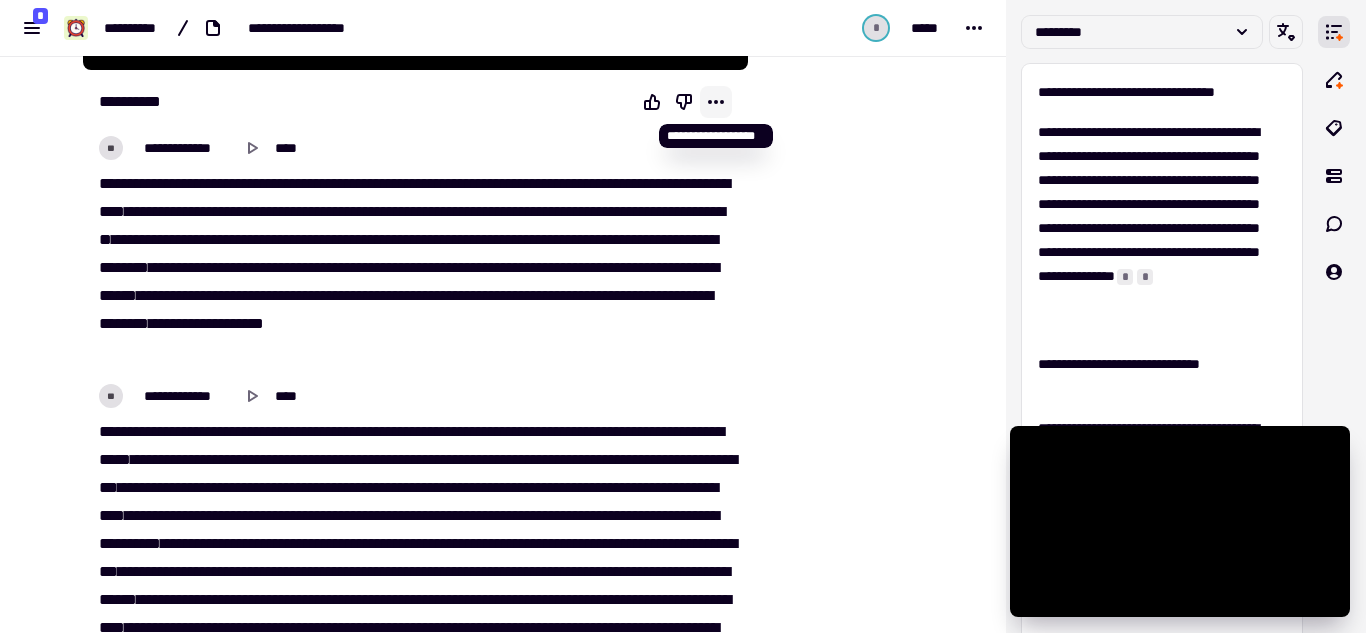 click 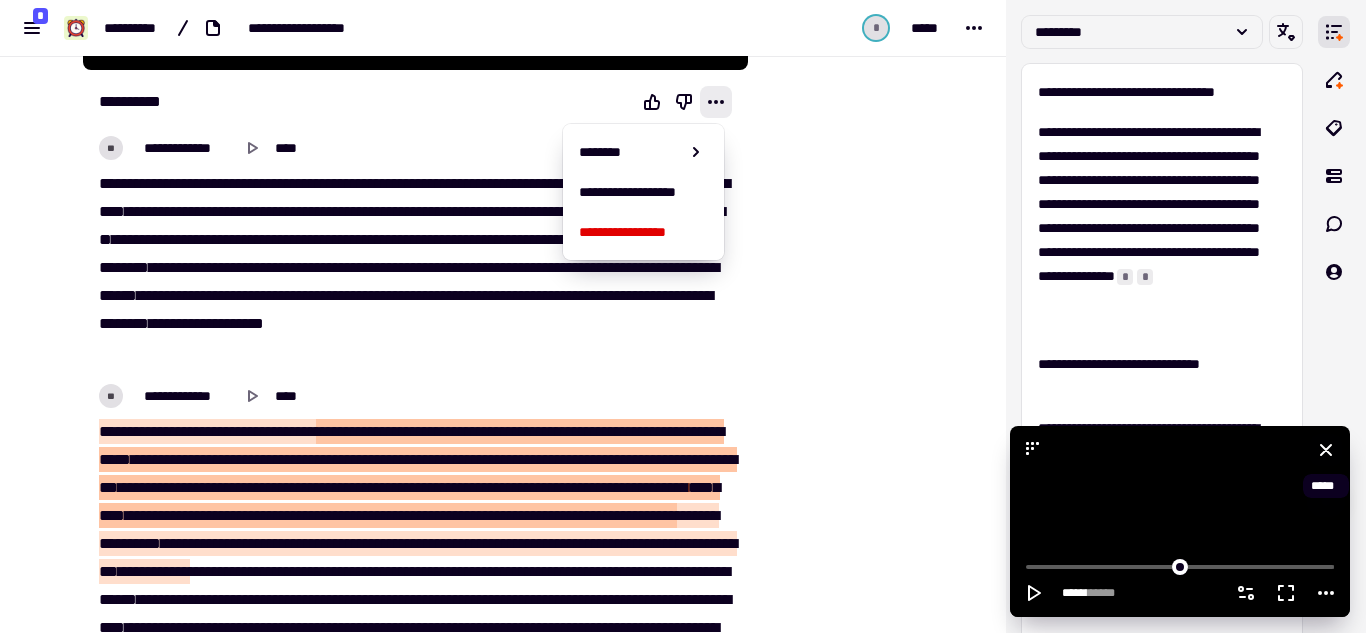 click 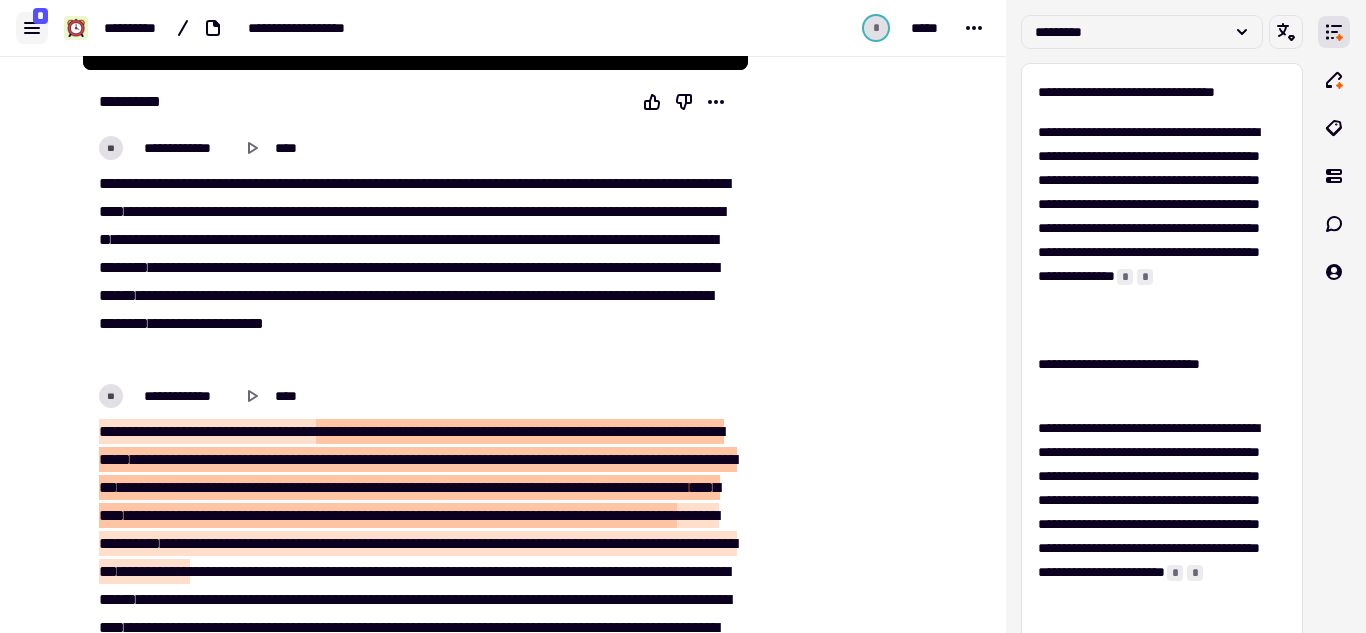 click 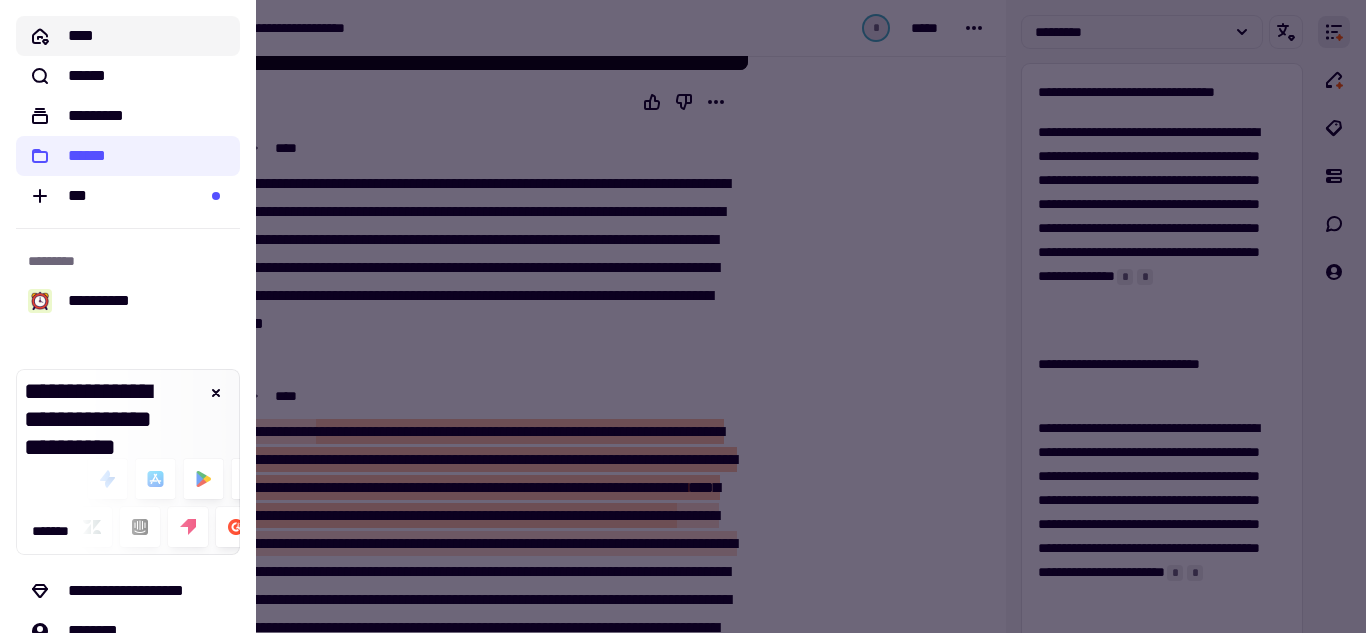 click on "****" 